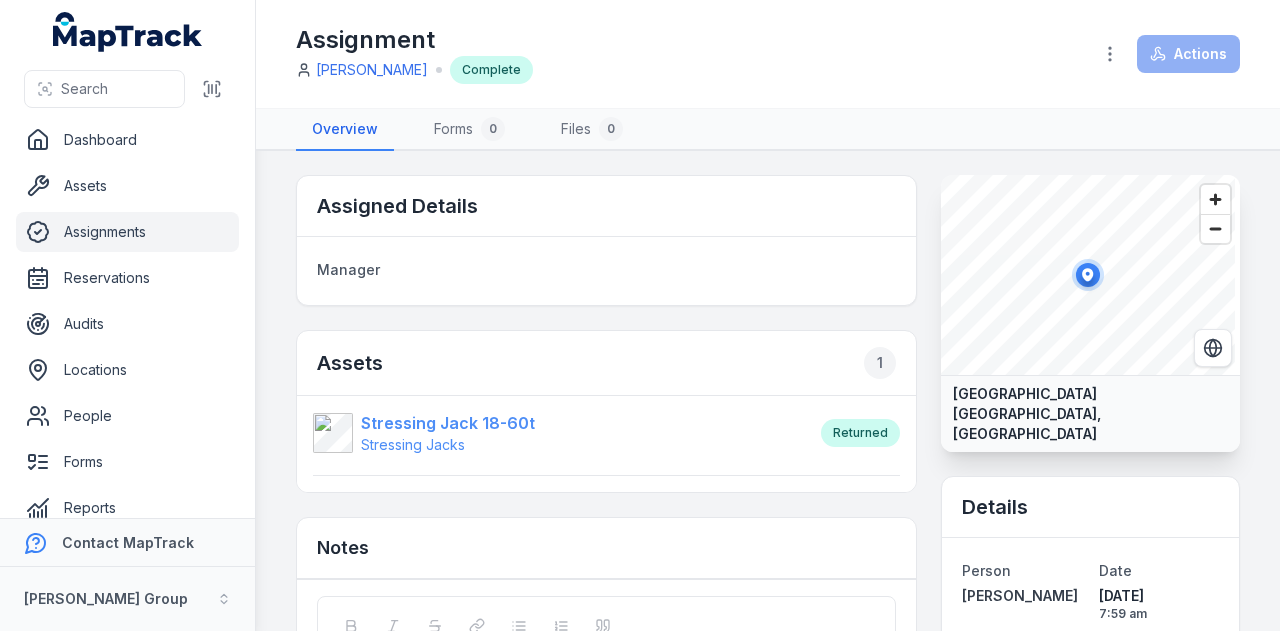 scroll, scrollTop: 0, scrollLeft: 0, axis: both 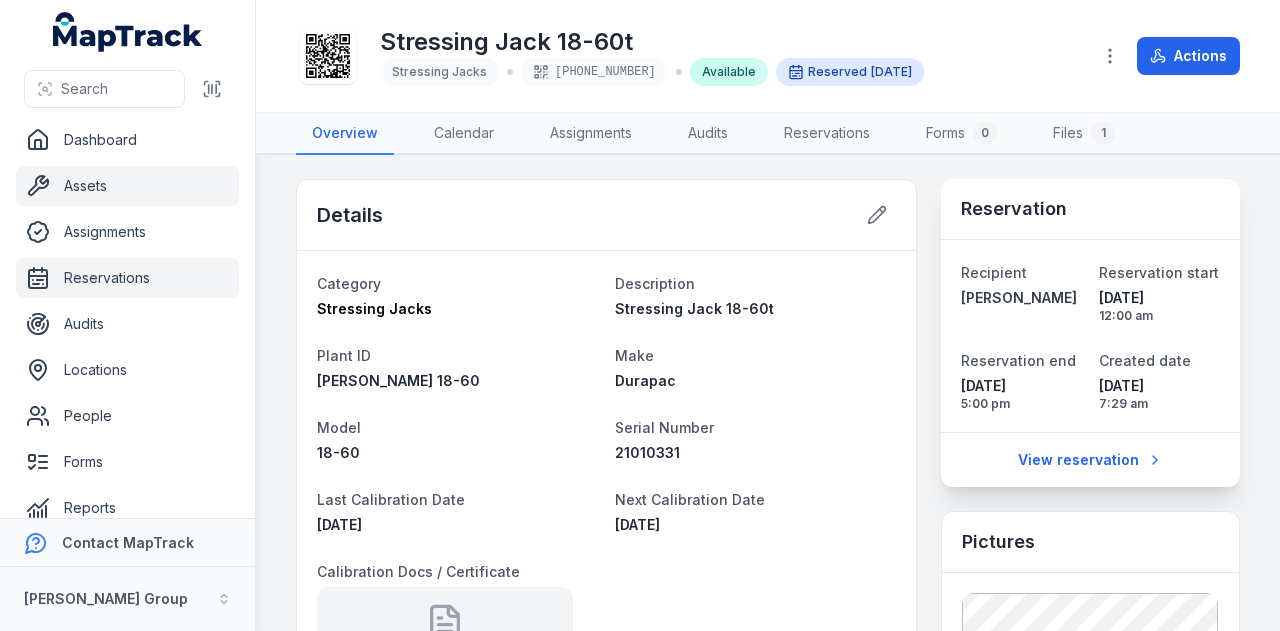 click on "Reservations" at bounding box center (127, 278) 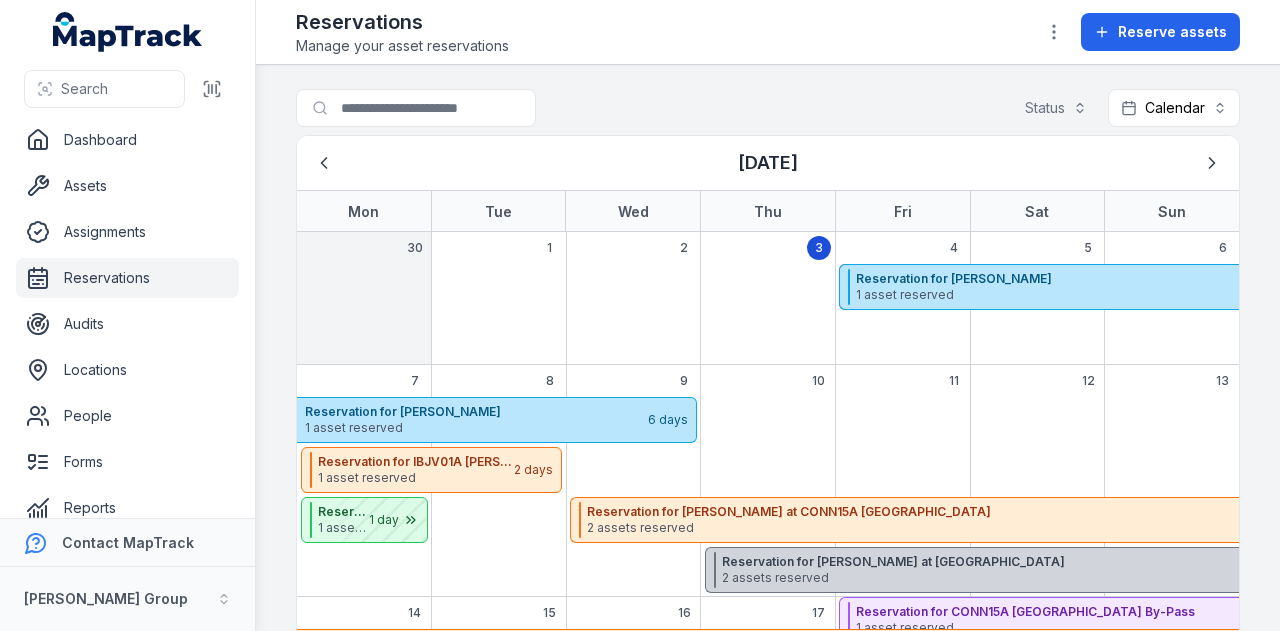 scroll, scrollTop: 0, scrollLeft: 0, axis: both 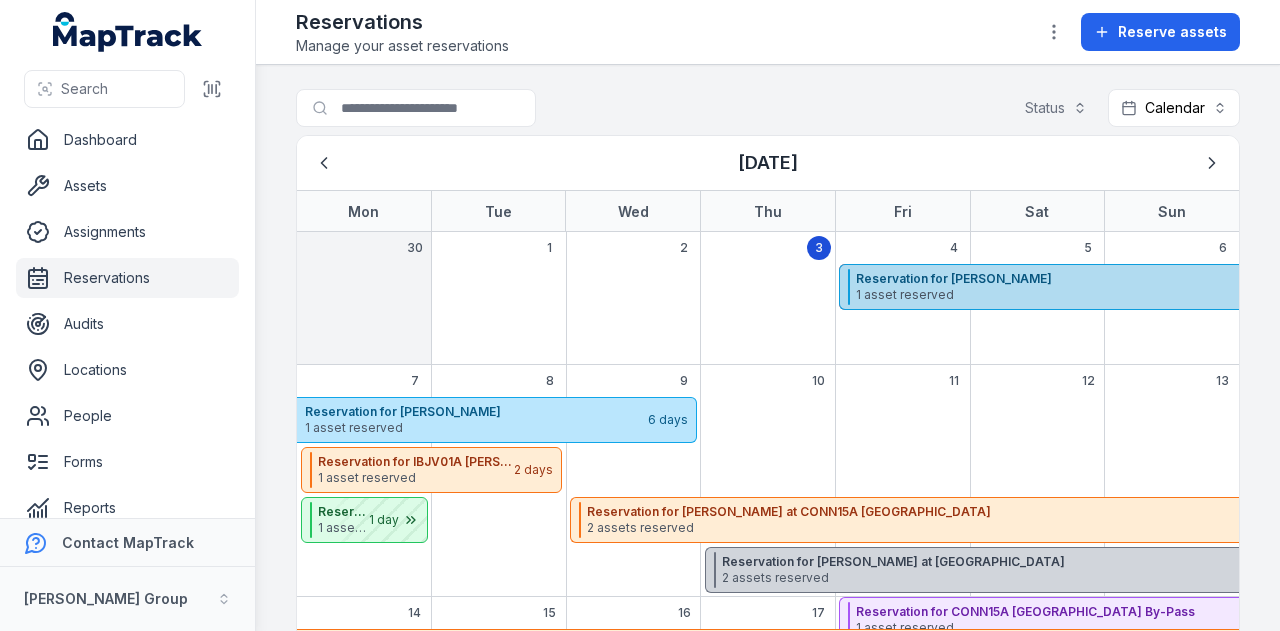 click on "1 asset reserved" at bounding box center (1291, 295) 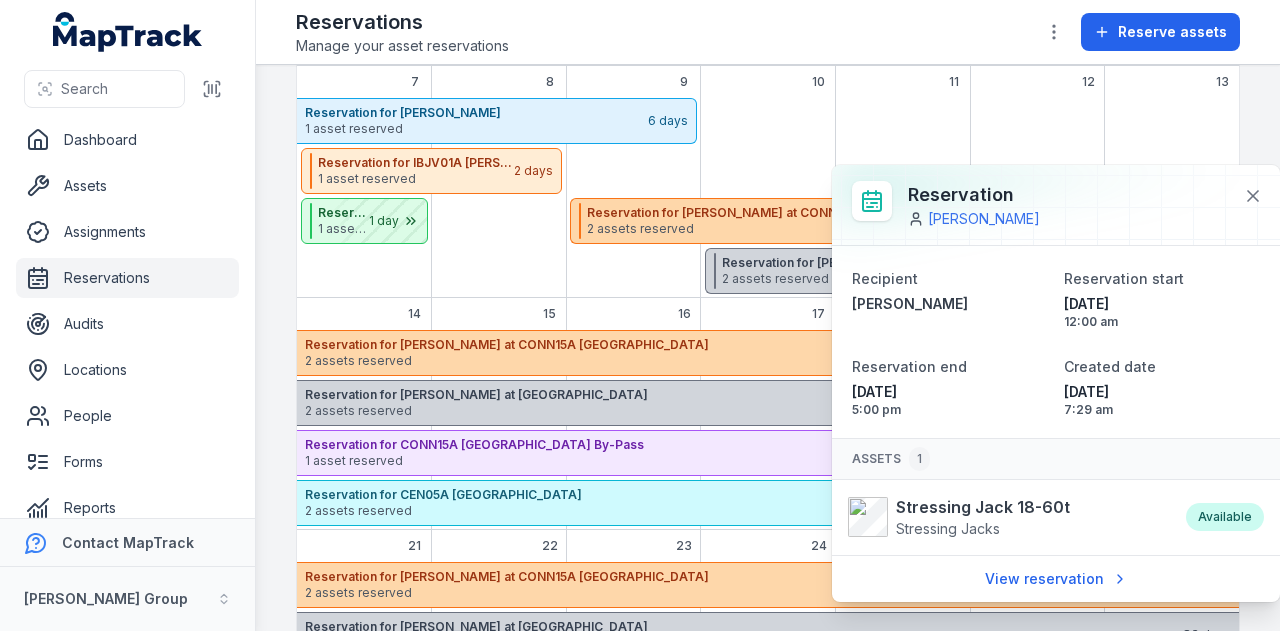 scroll, scrollTop: 300, scrollLeft: 0, axis: vertical 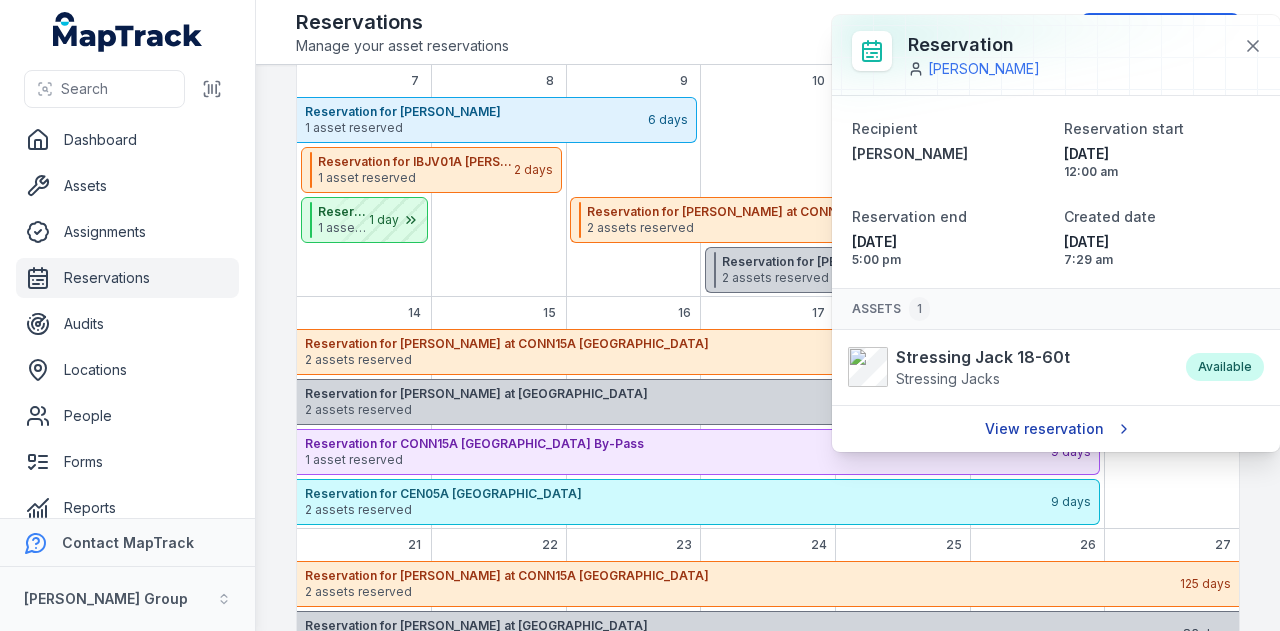 click on "View reservation" at bounding box center [1056, 429] 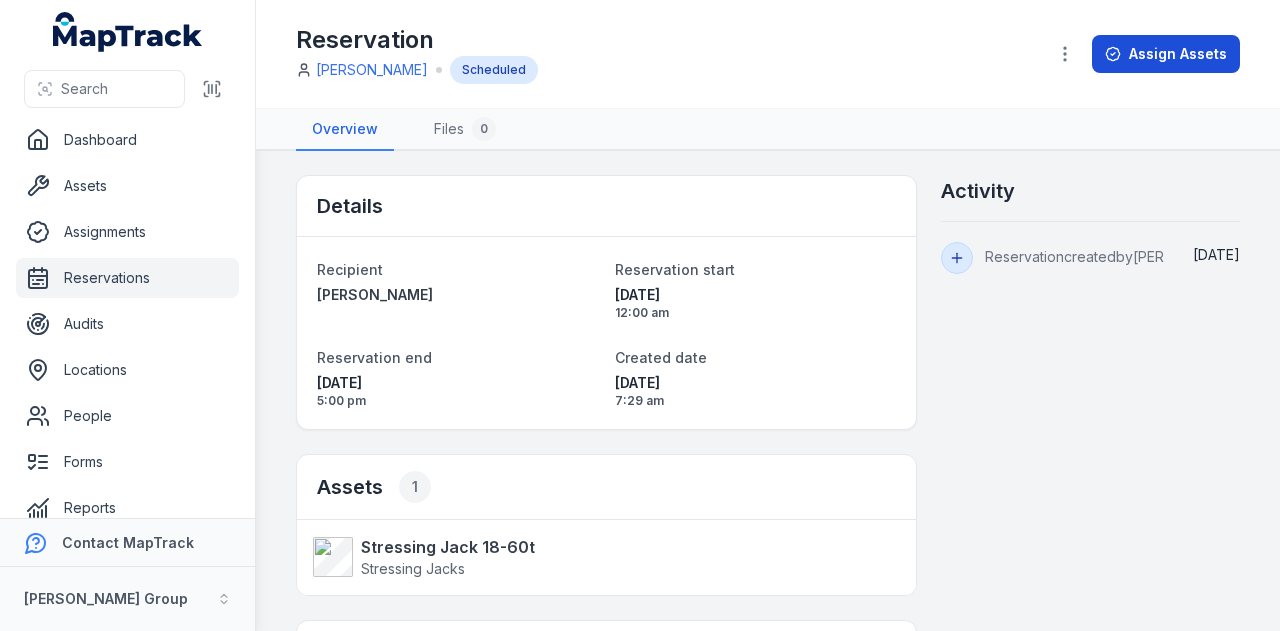 click on "Assign Assets" at bounding box center (1166, 54) 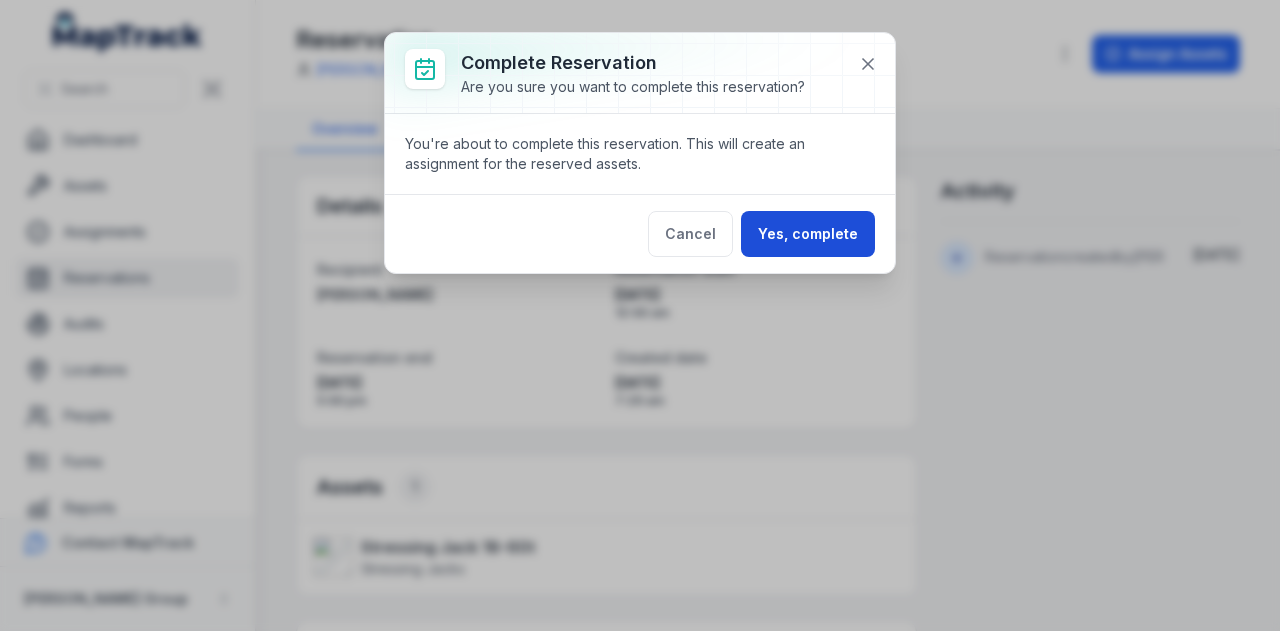 click on "Yes, complete" at bounding box center (808, 234) 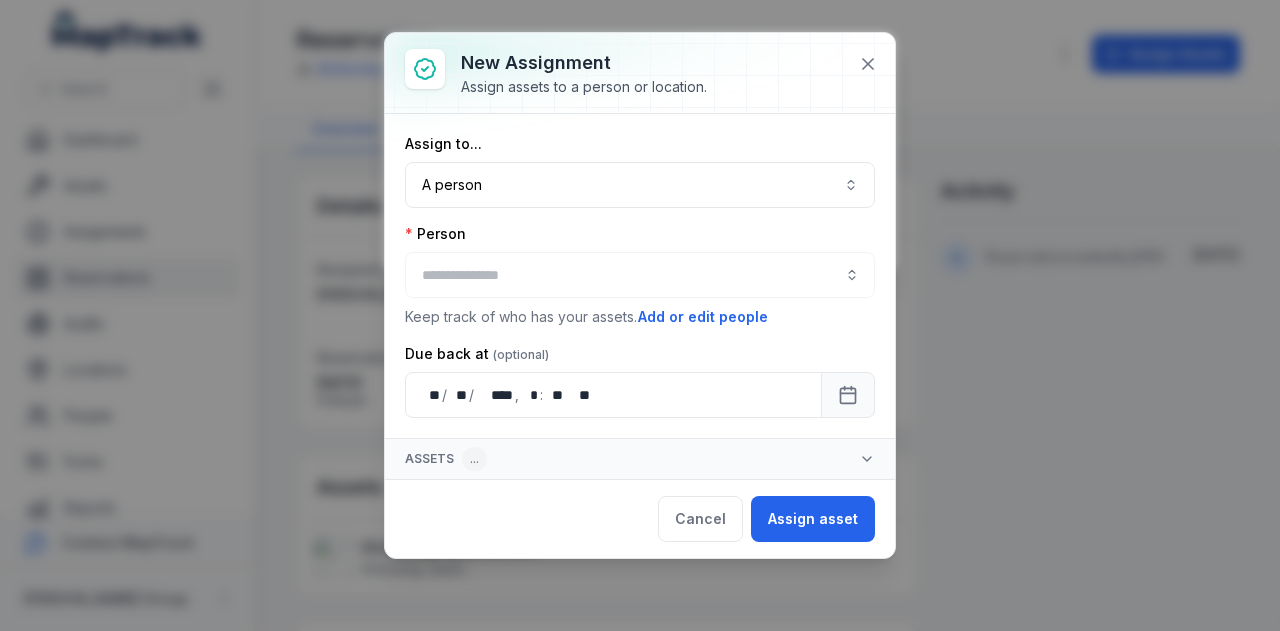 type on "**********" 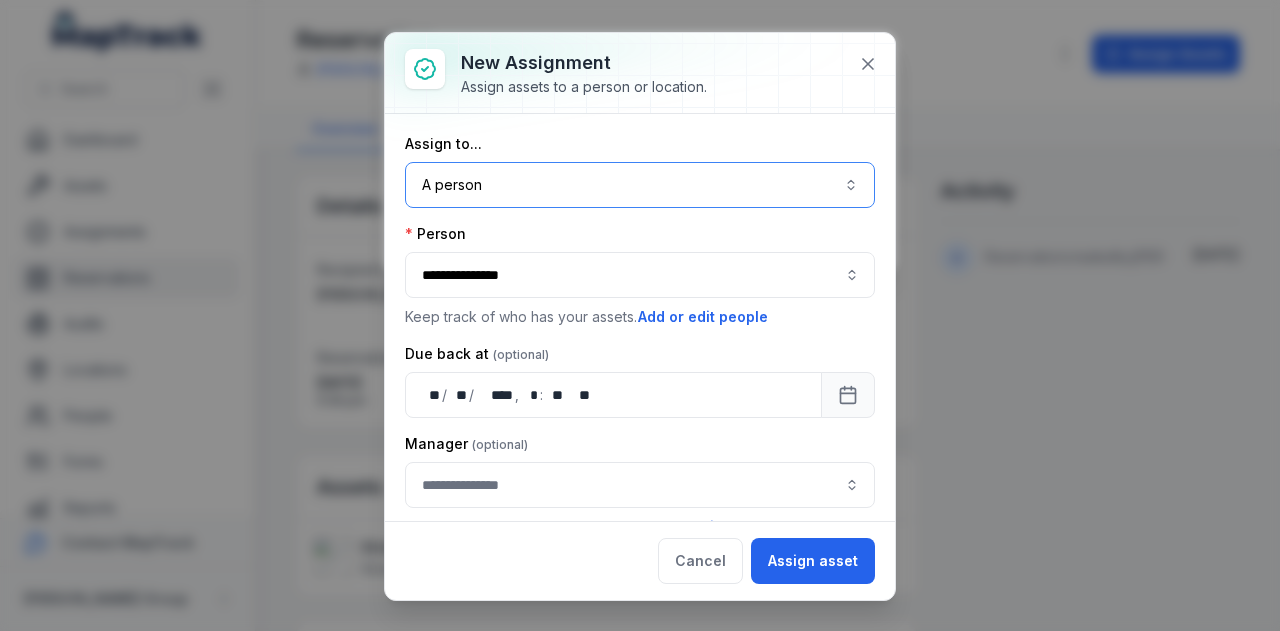 click on "A person ******" at bounding box center [640, 185] 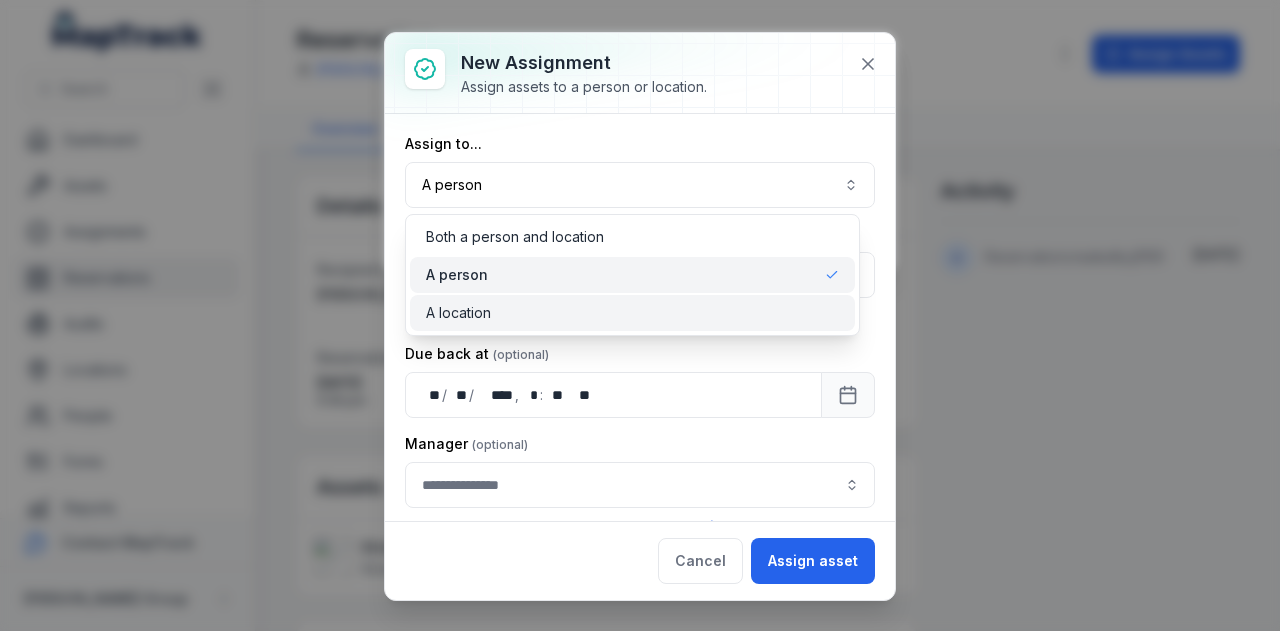 click on "A location" at bounding box center [632, 313] 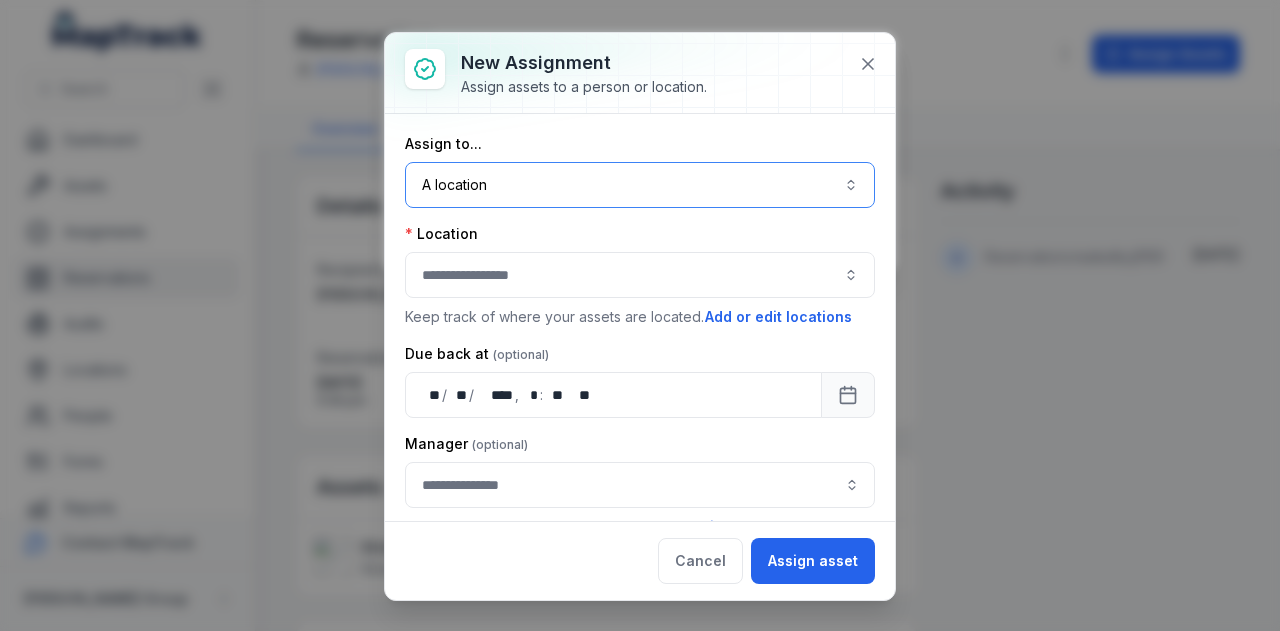 click at bounding box center [640, 275] 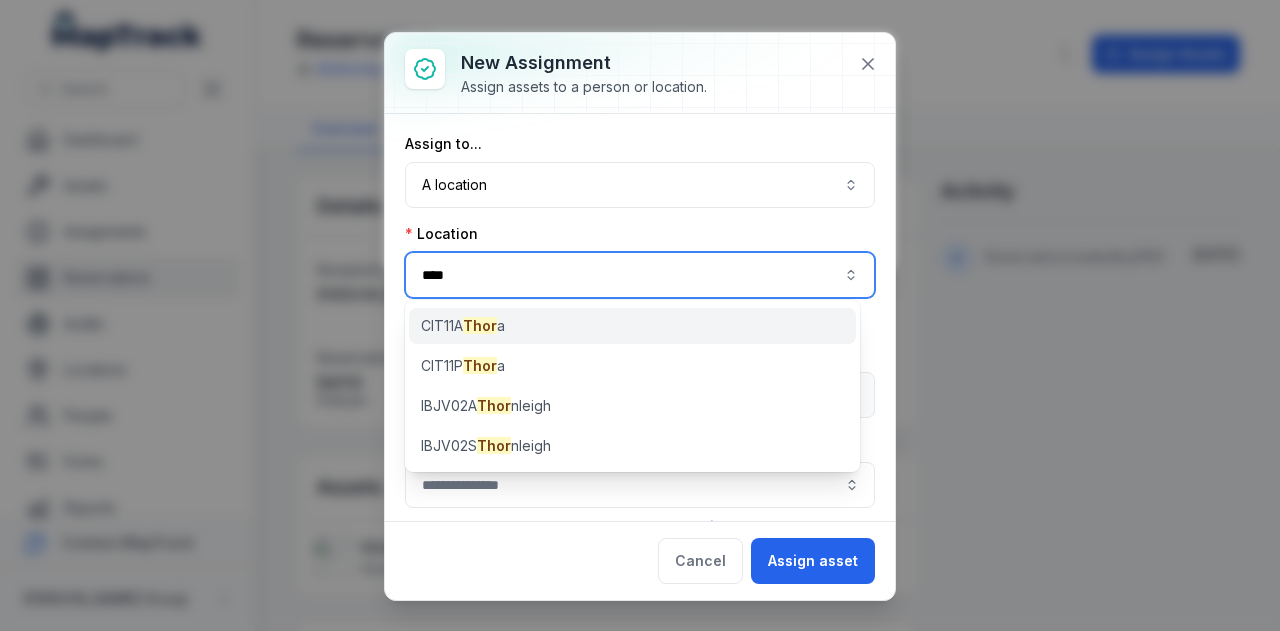 type on "****" 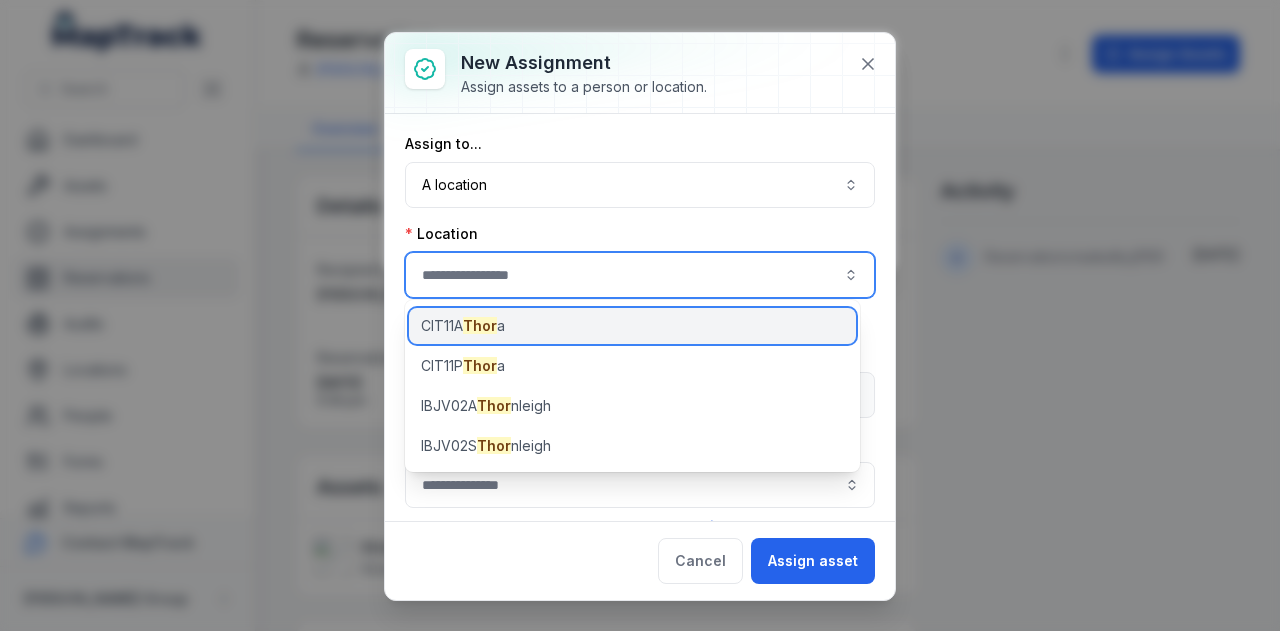 click on "CIT11A  Thor a" at bounding box center [632, 326] 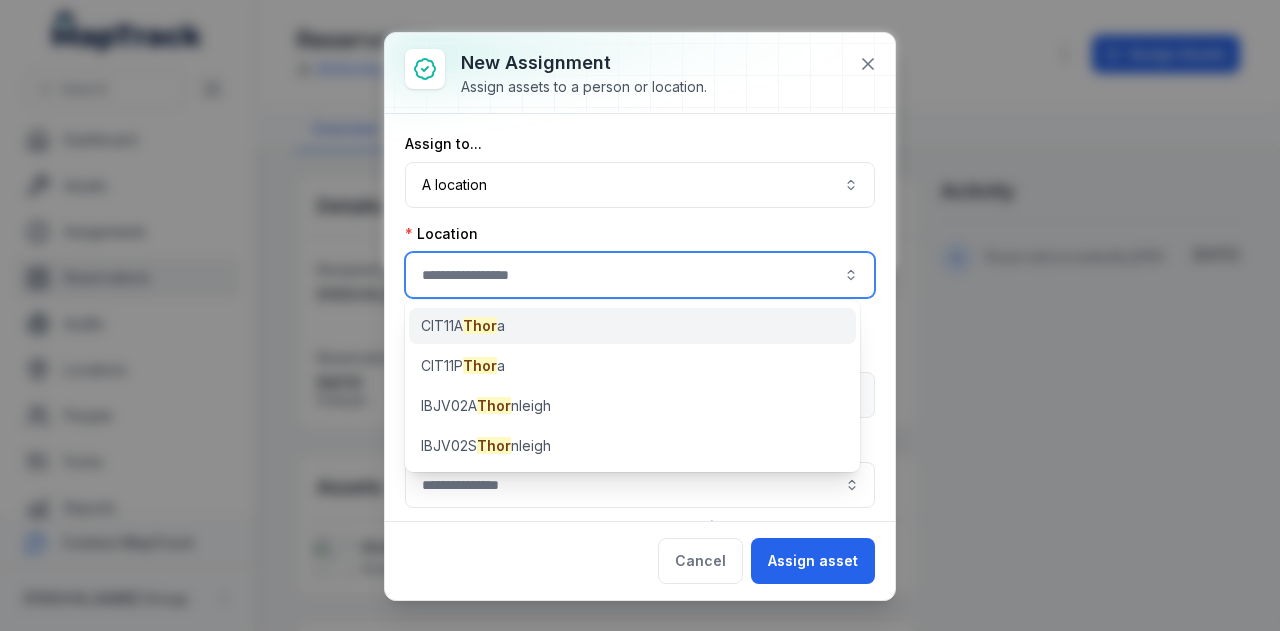 type on "**********" 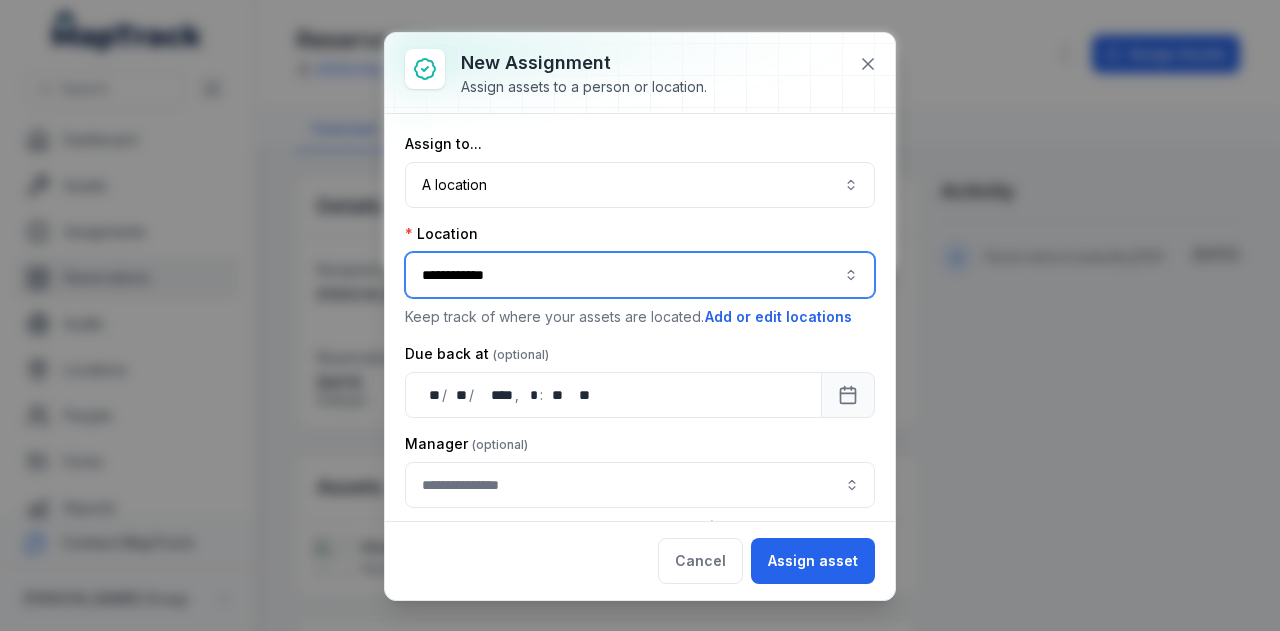scroll, scrollTop: 72, scrollLeft: 0, axis: vertical 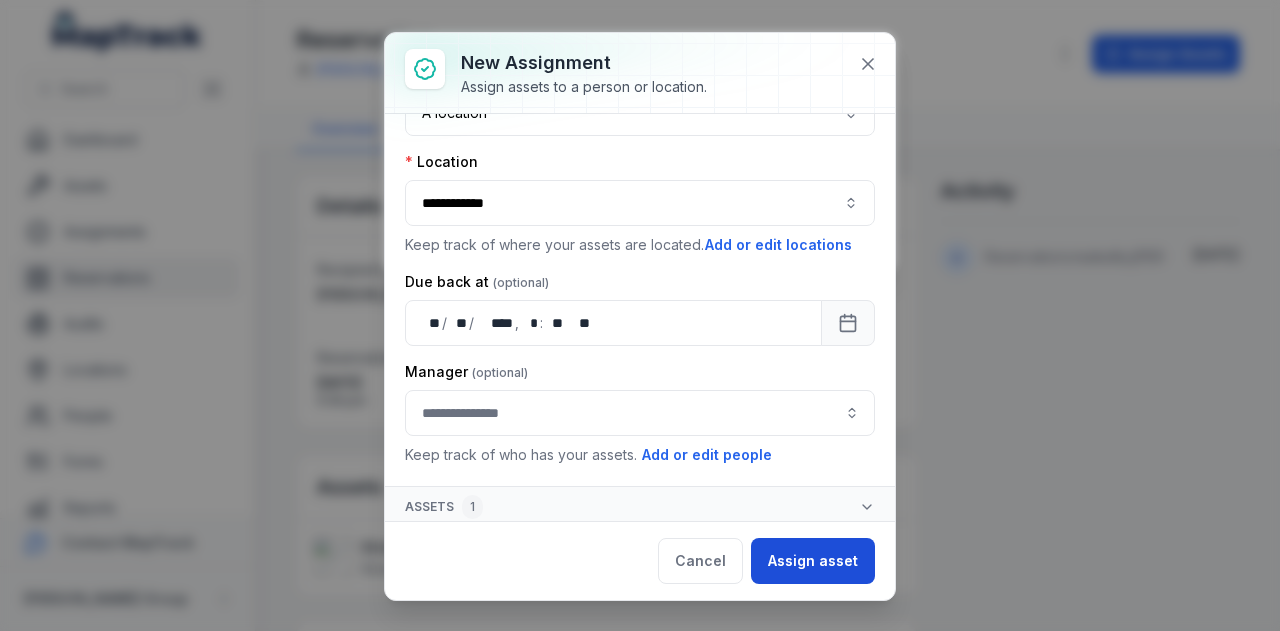 click on "Assign asset" at bounding box center (813, 561) 